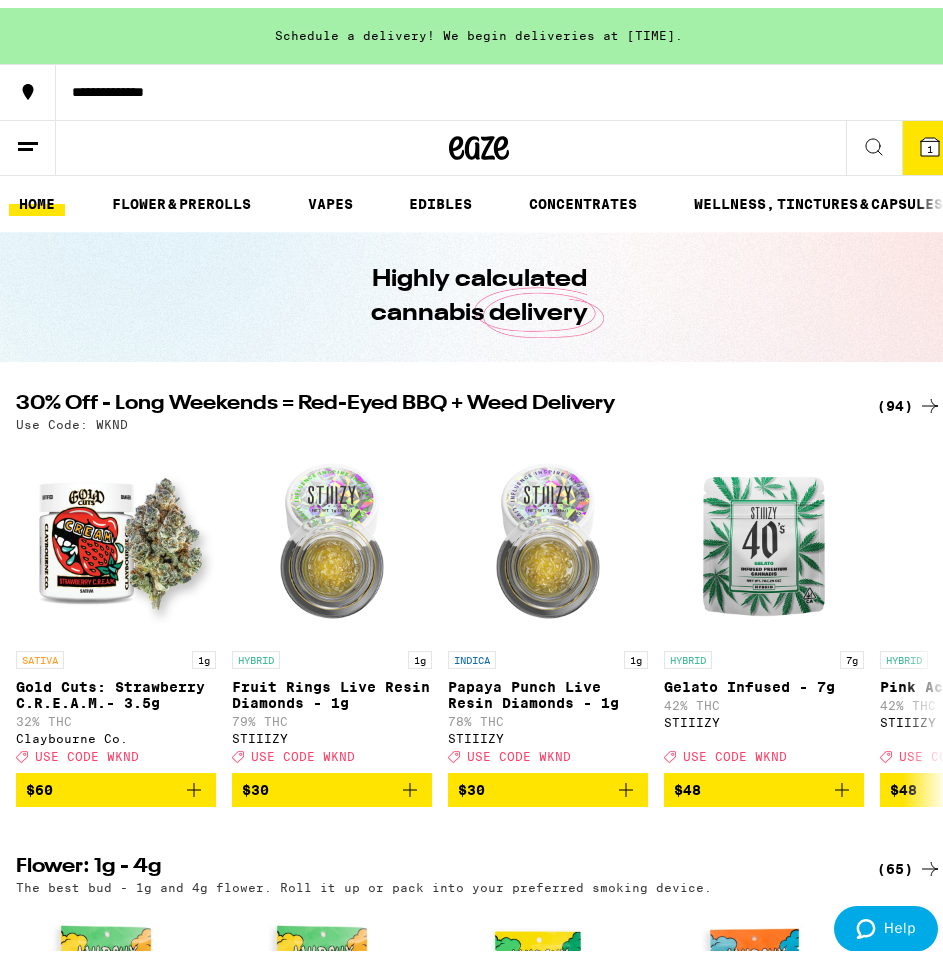 scroll, scrollTop: 0, scrollLeft: 0, axis: both 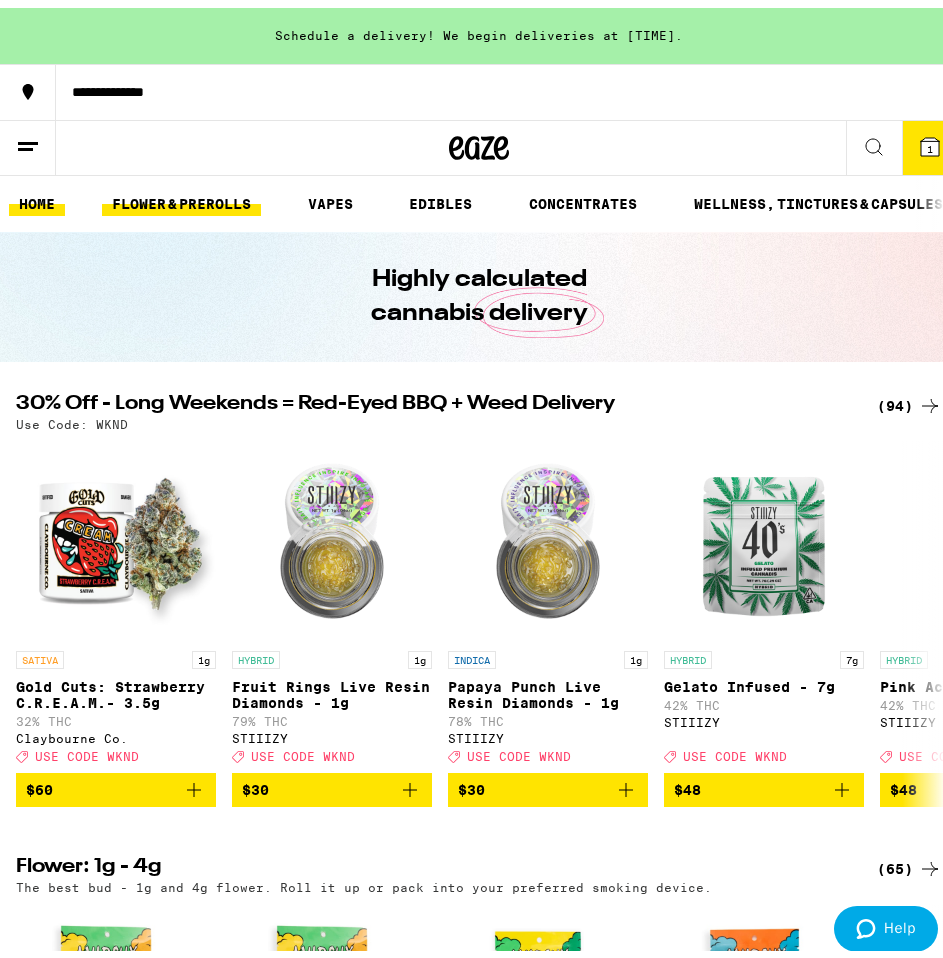 click on "FLOWER & PREROLLS" at bounding box center [181, 196] 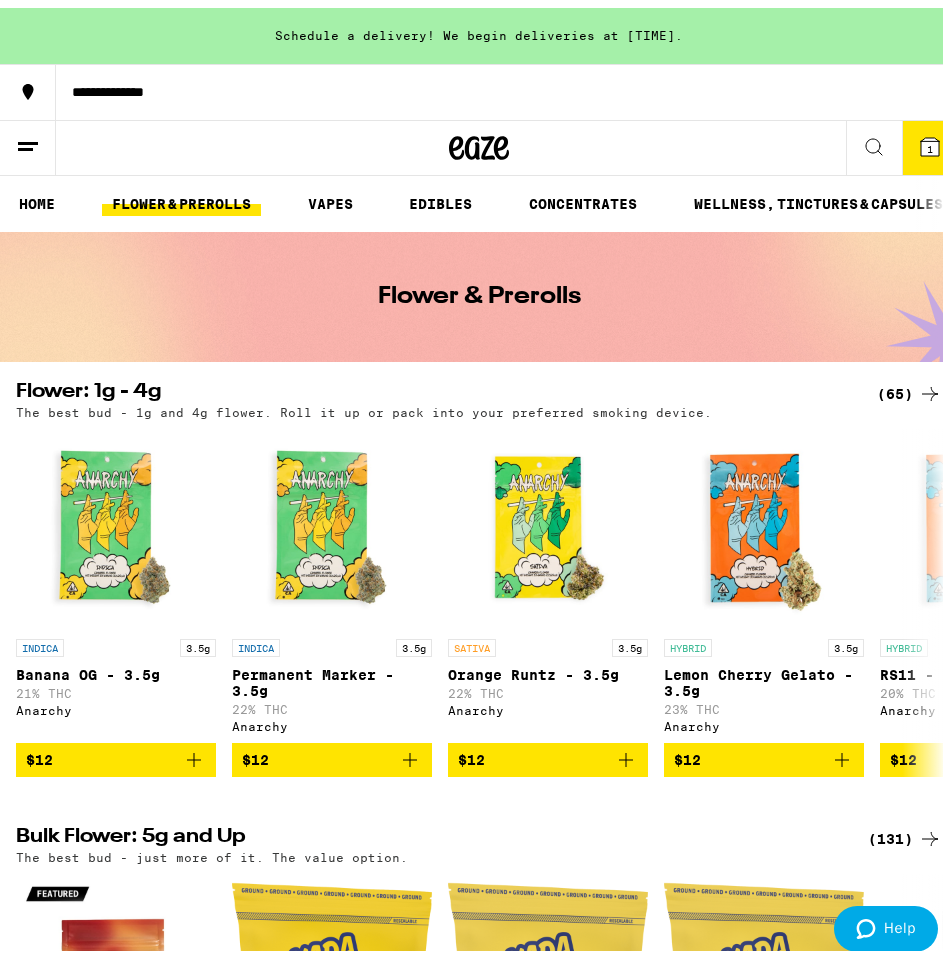 click on "(65)" at bounding box center (909, 386) 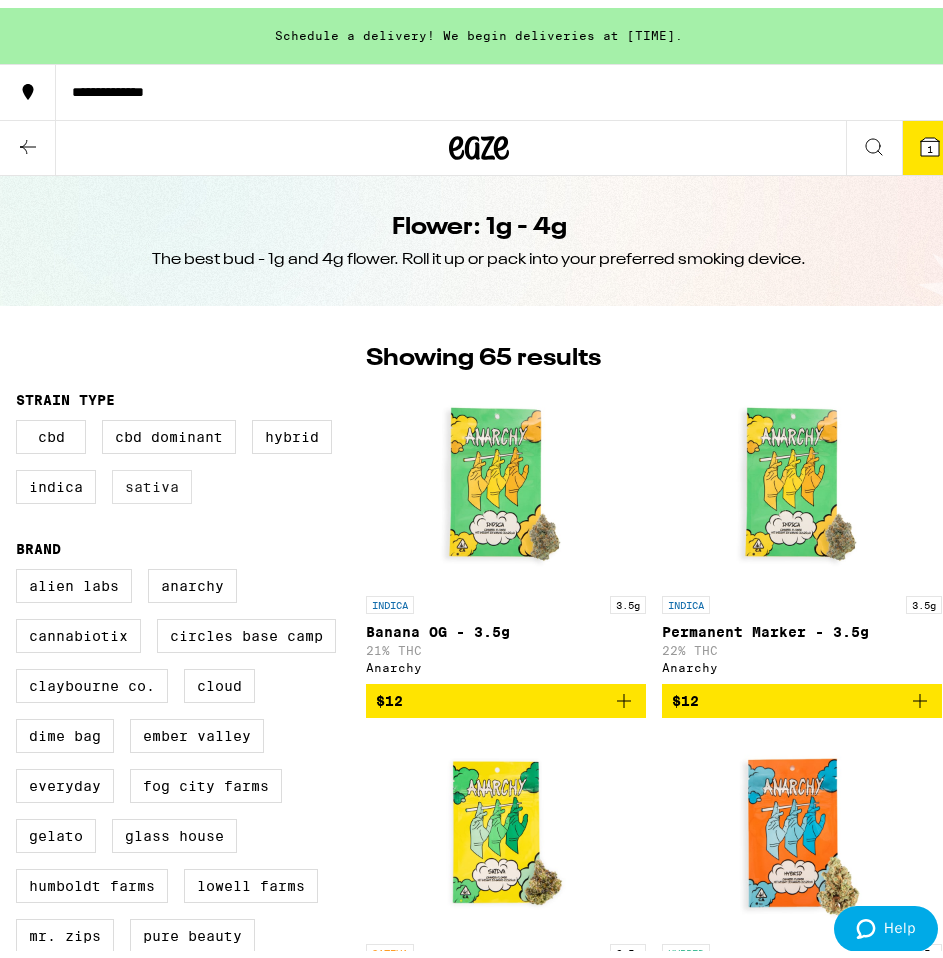 click on "Sativa" at bounding box center (152, 479) 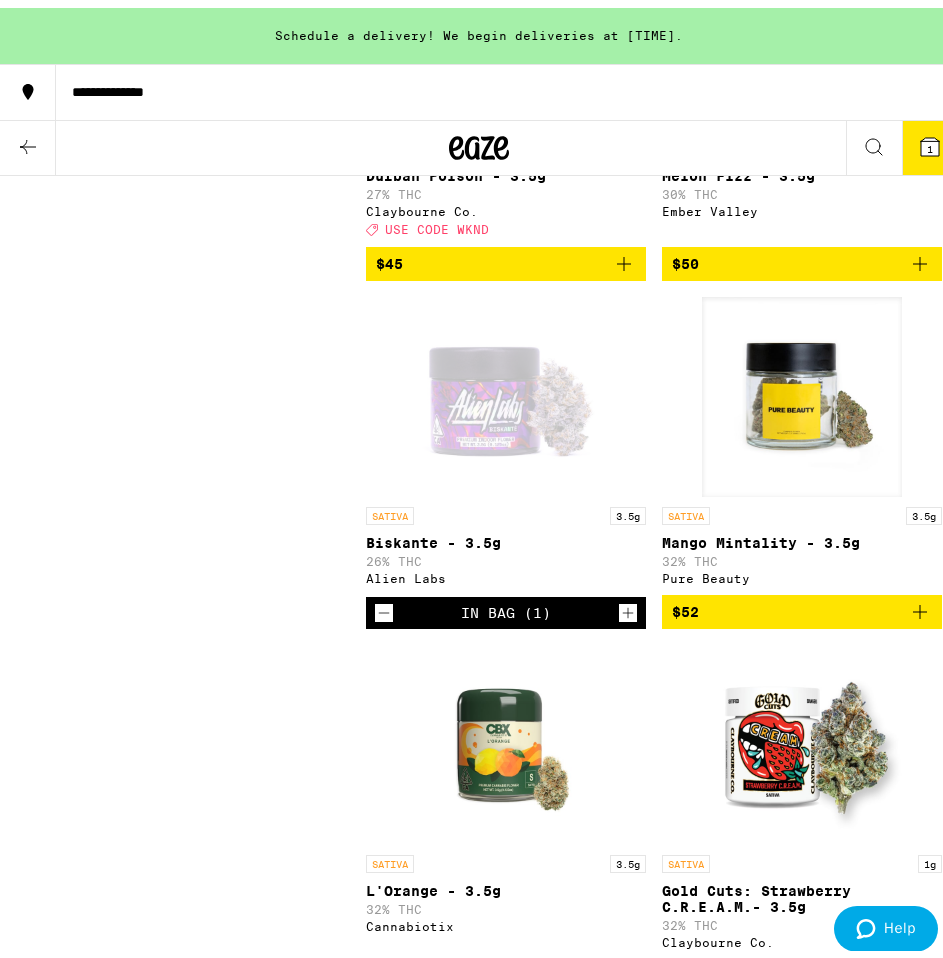 scroll, scrollTop: 2600, scrollLeft: 0, axis: vertical 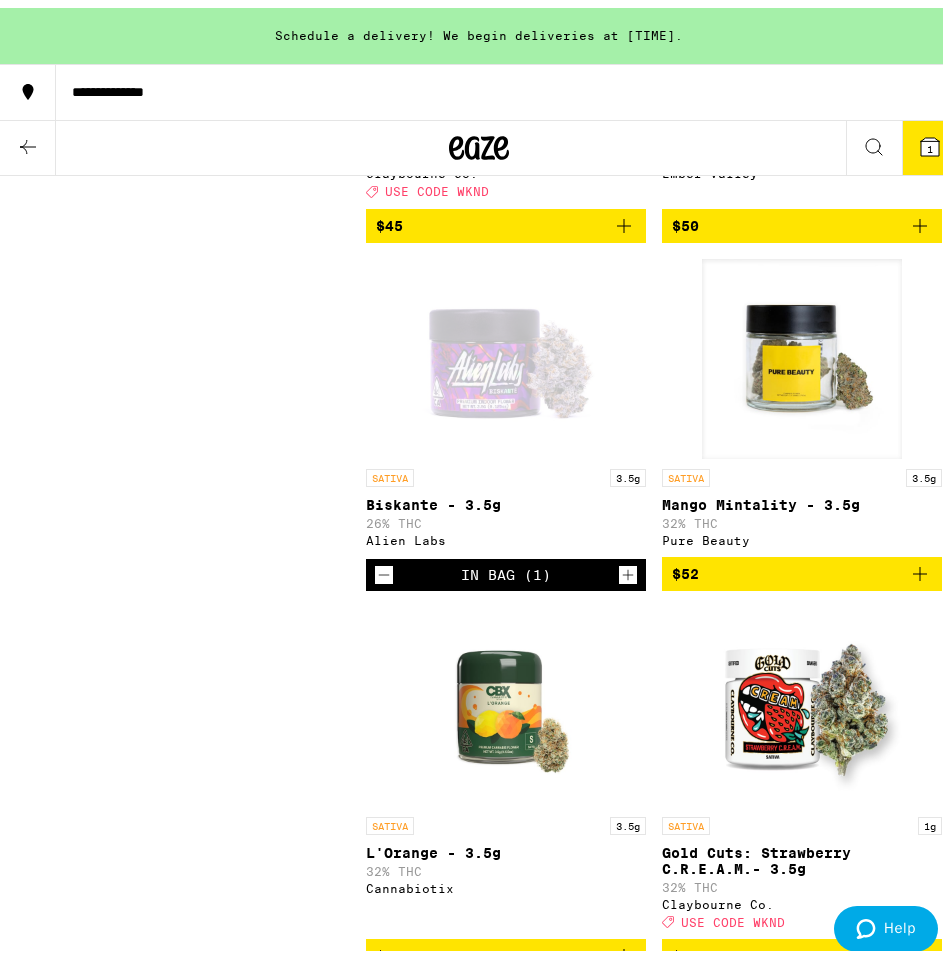 click at bounding box center [506, 351] 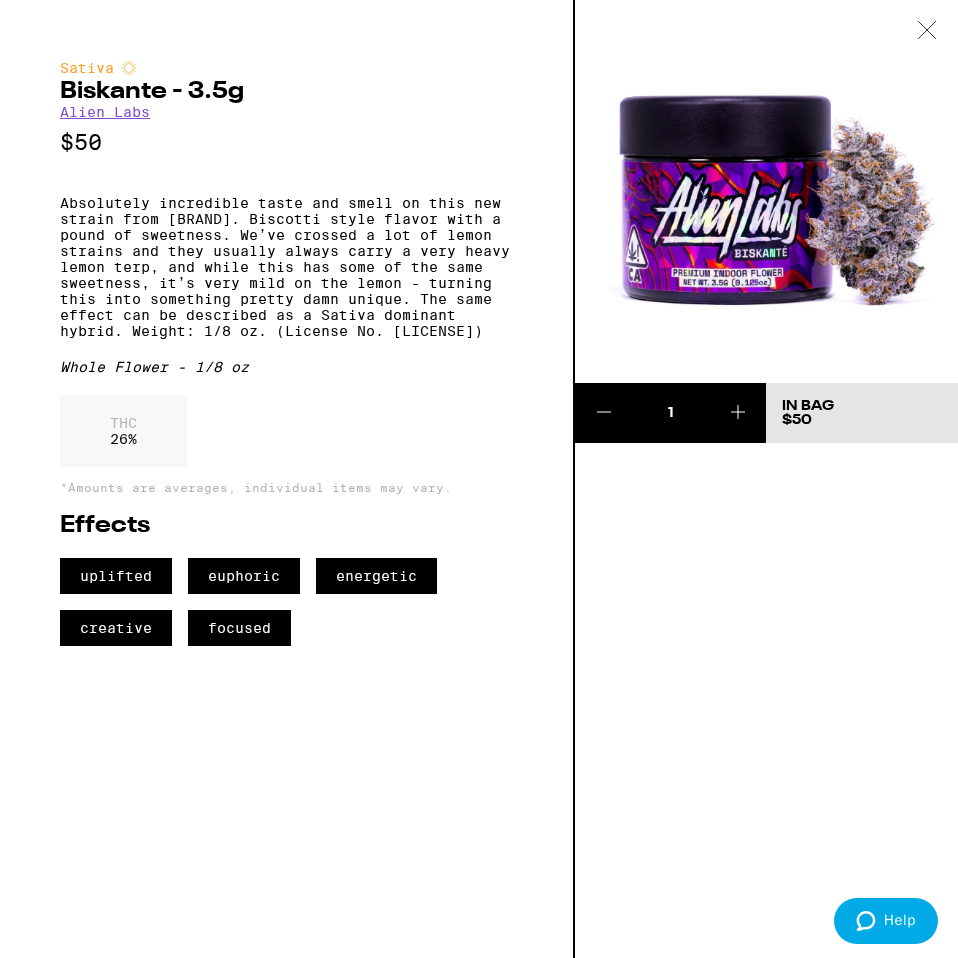 click at bounding box center (927, 30) 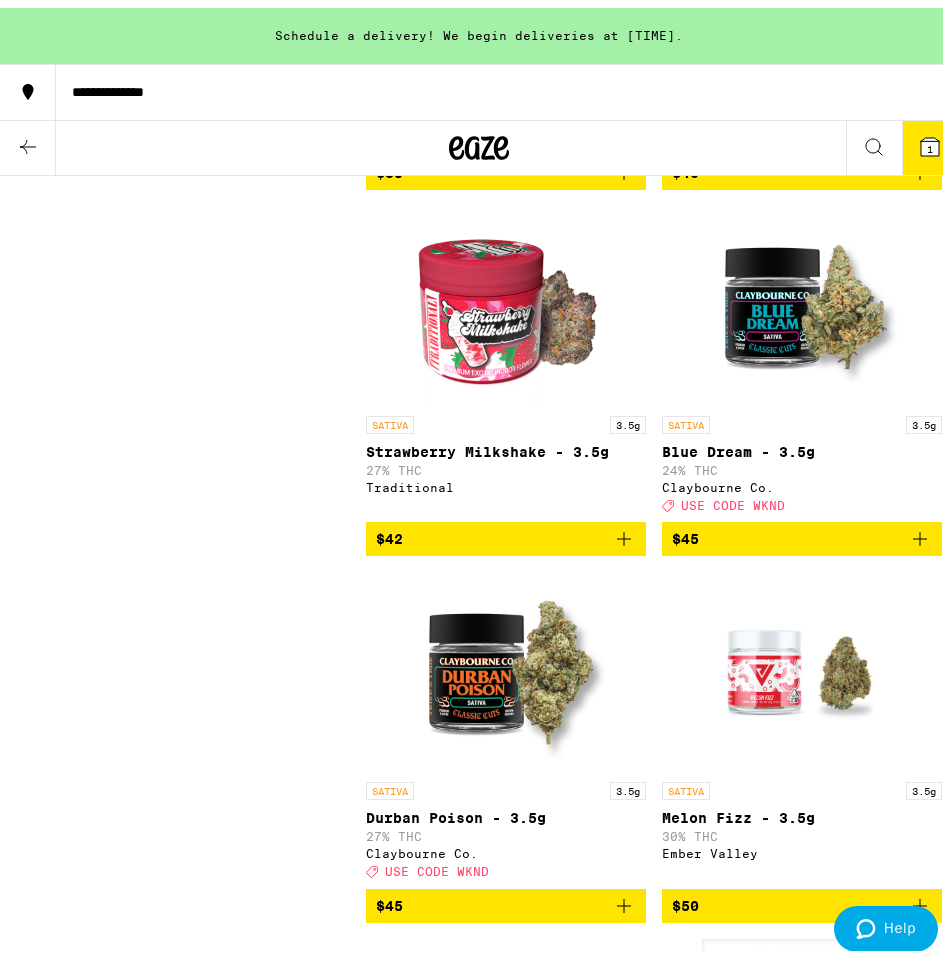scroll, scrollTop: 1885, scrollLeft: 0, axis: vertical 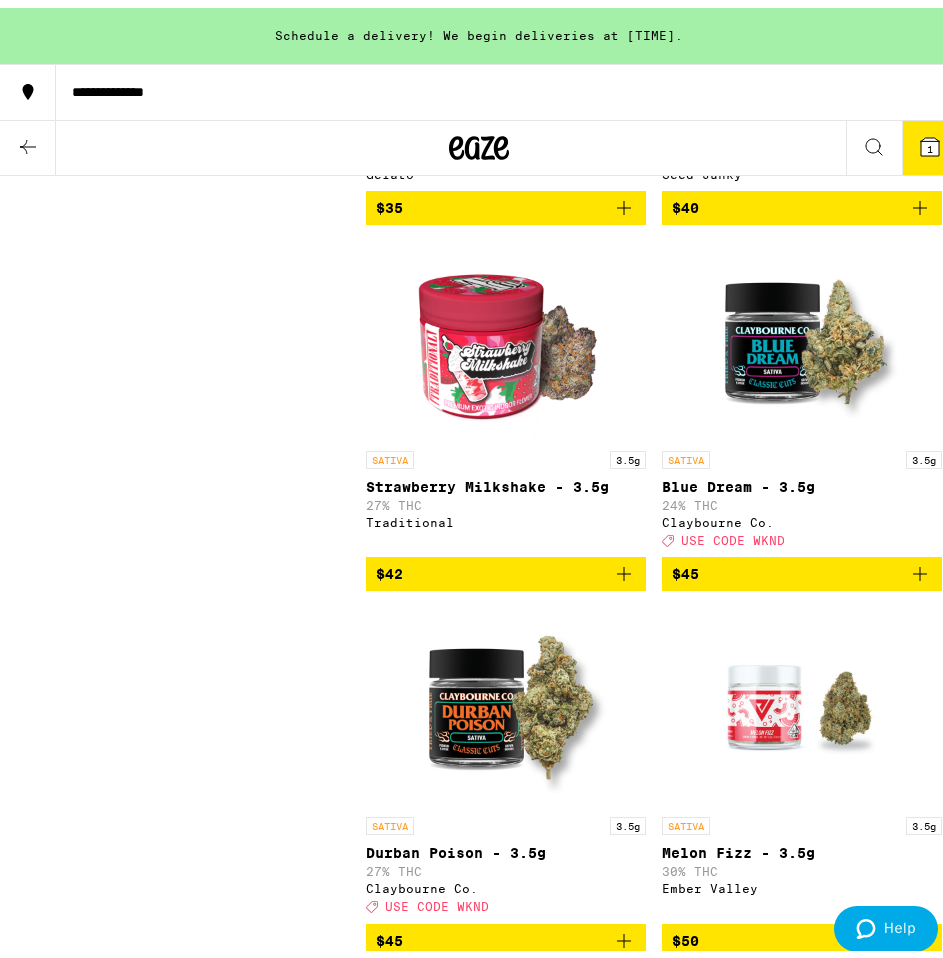 click on "$42" at bounding box center [389, 566] 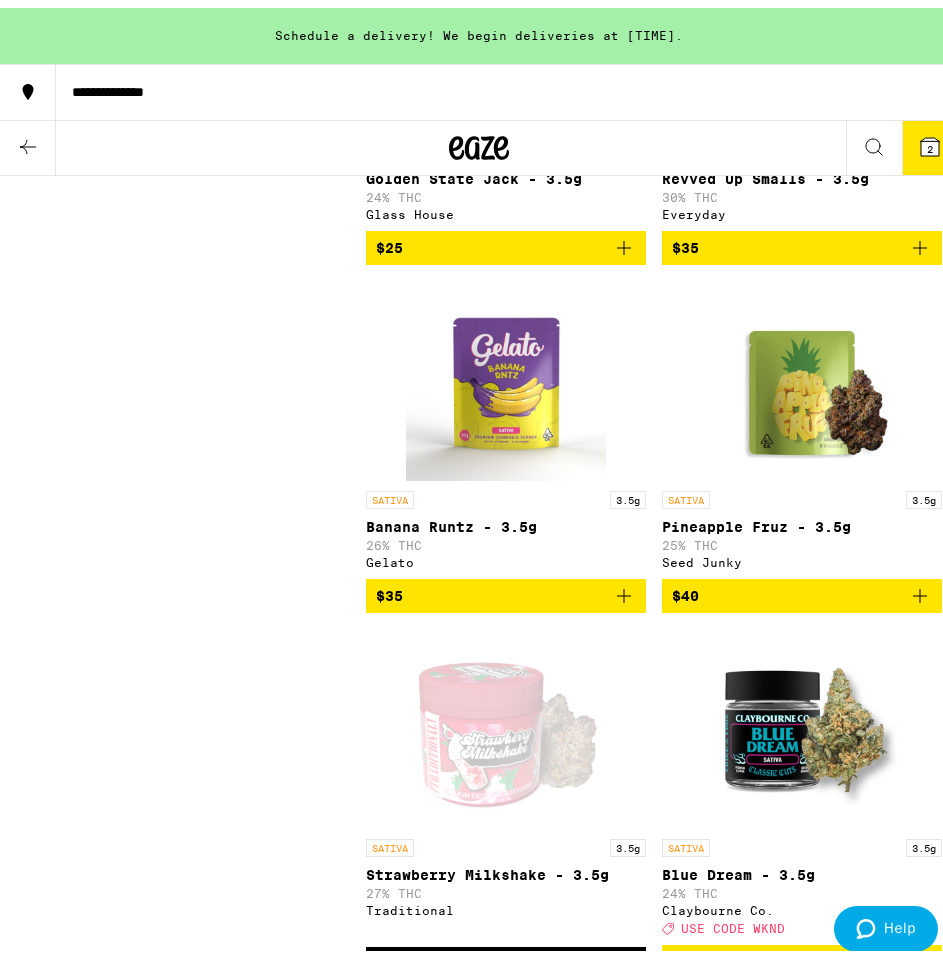 scroll, scrollTop: 1485, scrollLeft: 0, axis: vertical 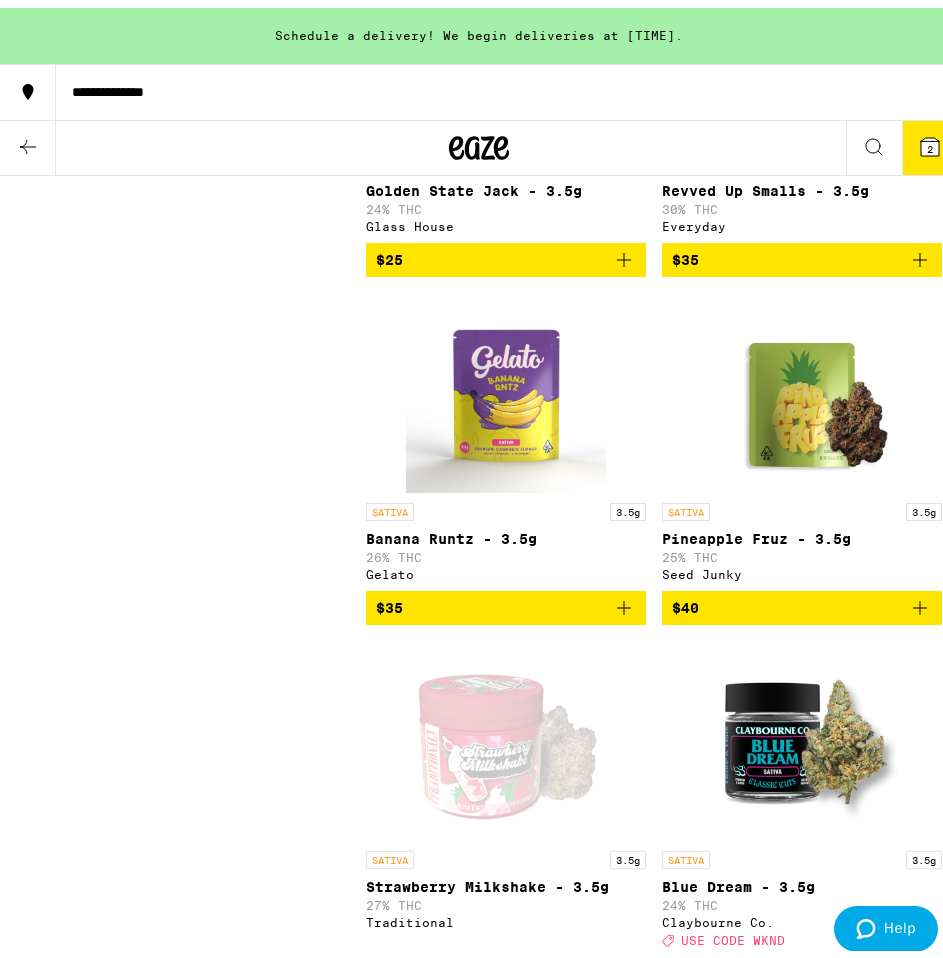 click on "2" at bounding box center [930, 141] 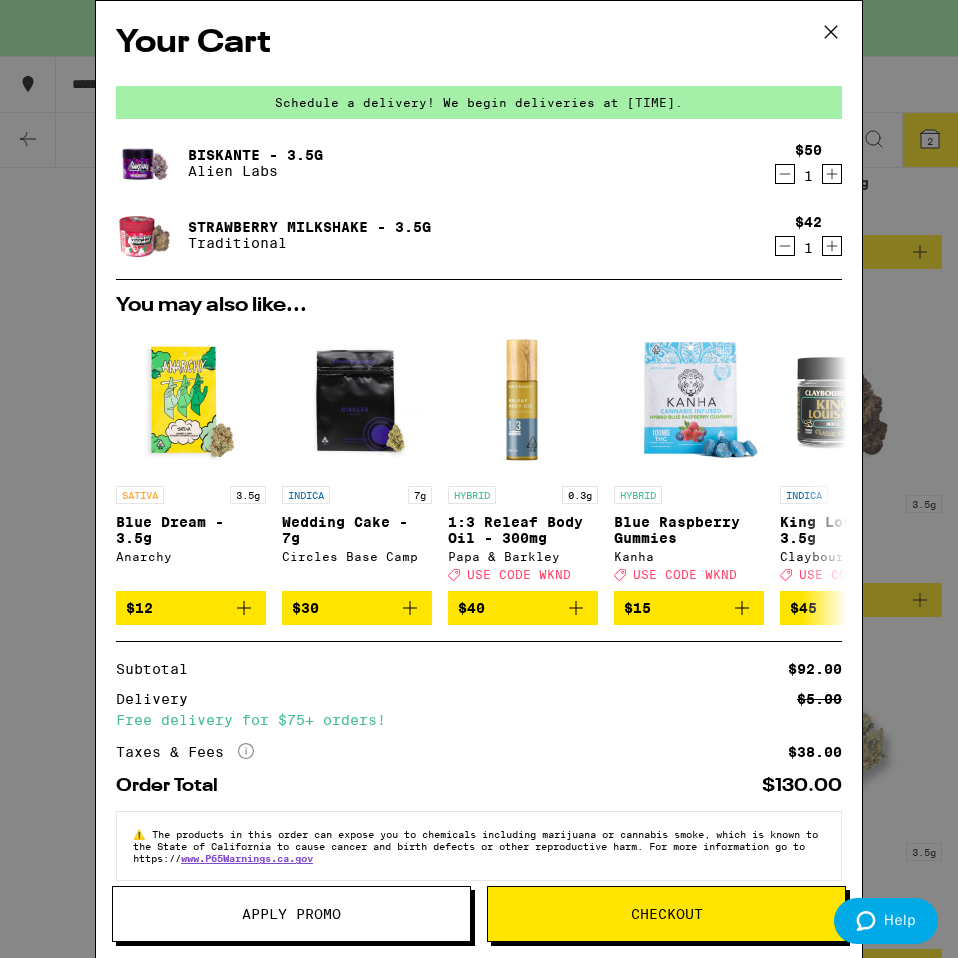 click at bounding box center (831, 32) 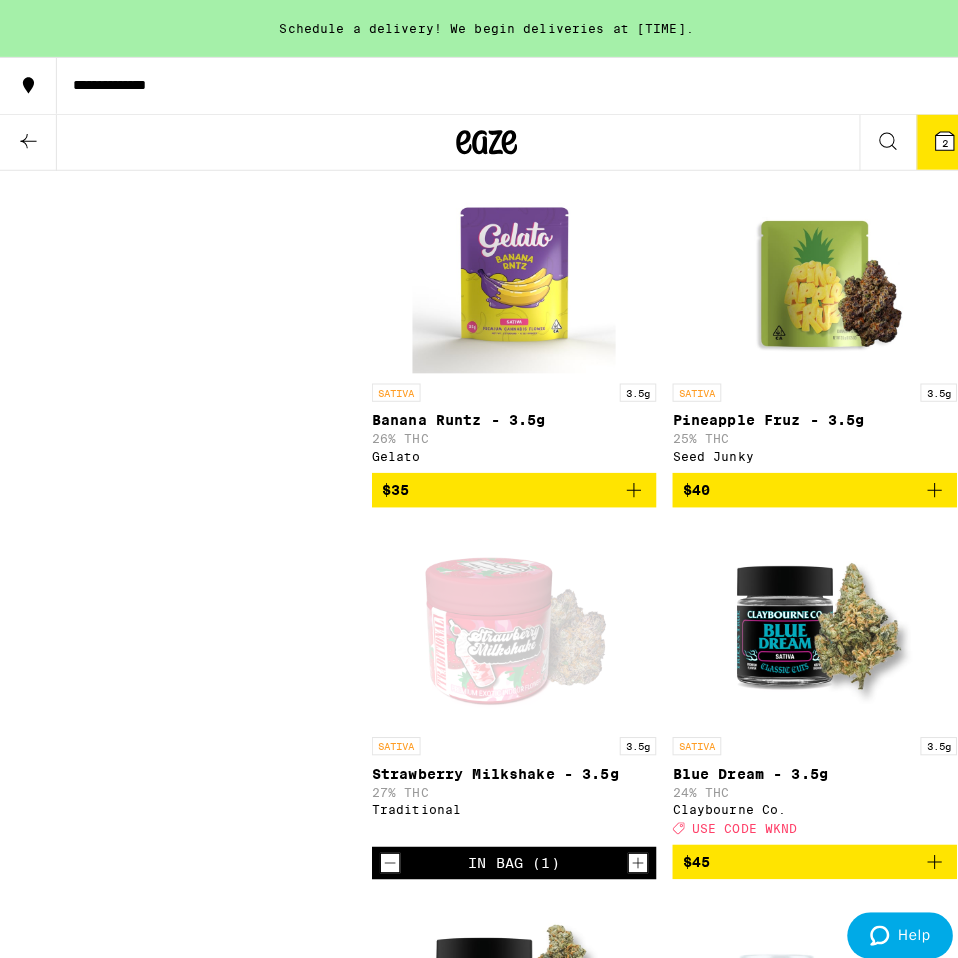 scroll, scrollTop: 1385, scrollLeft: 0, axis: vertical 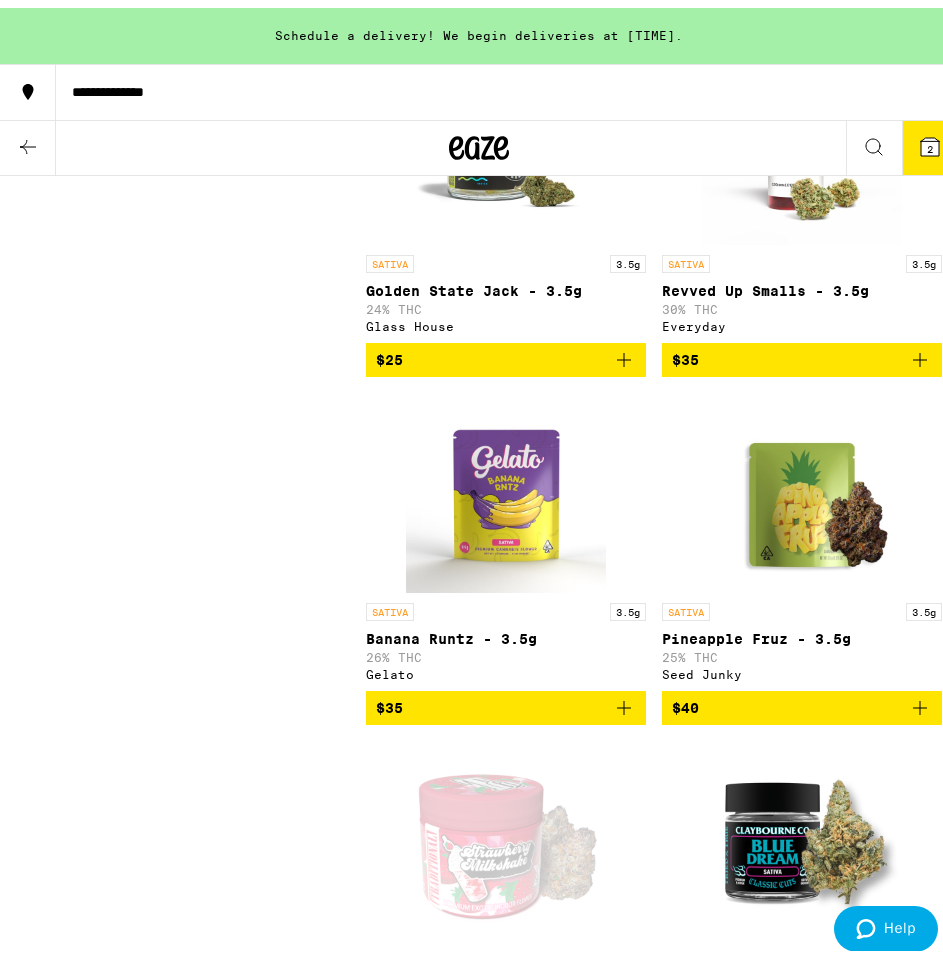 click at bounding box center [930, 139] 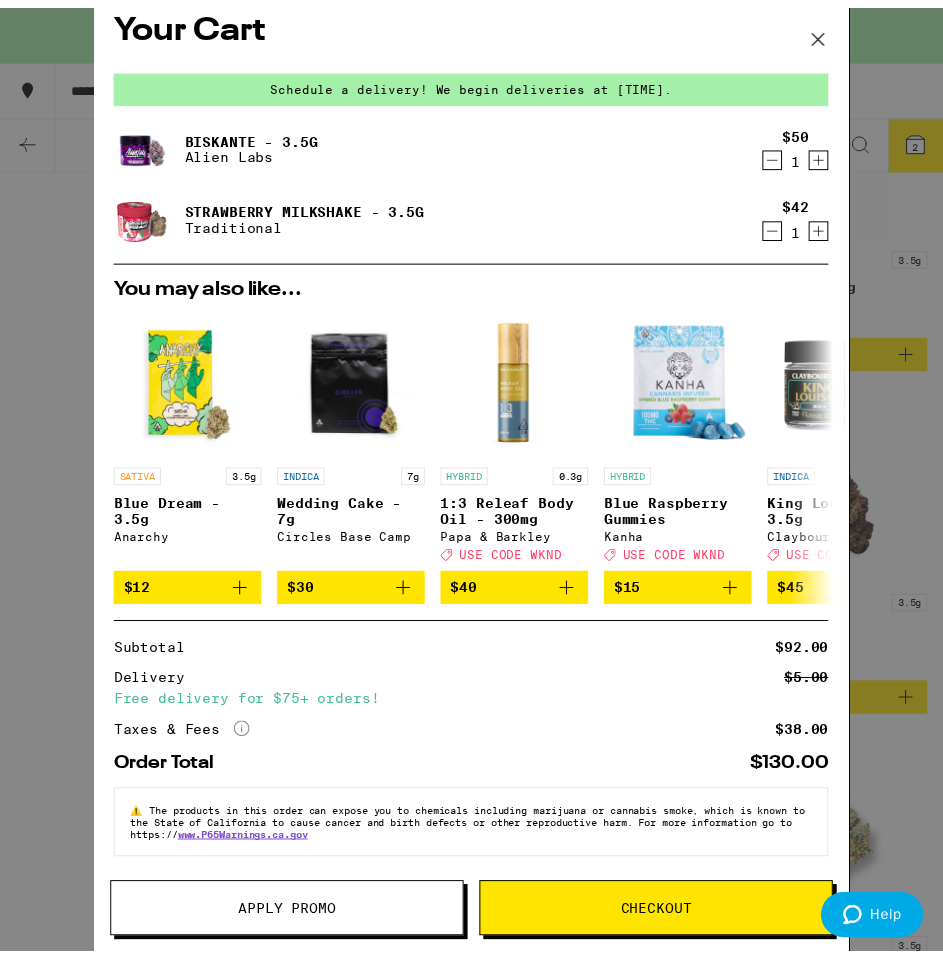 scroll, scrollTop: 0, scrollLeft: 0, axis: both 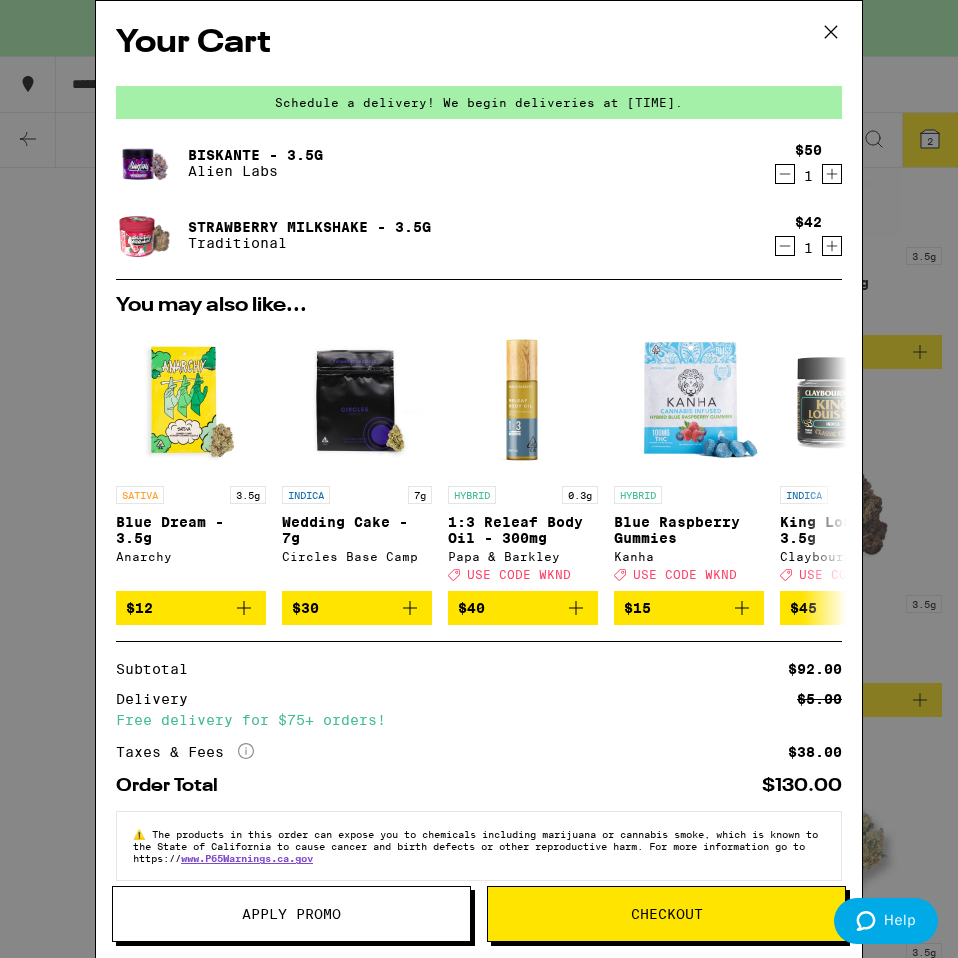 click at bounding box center (785, 174) 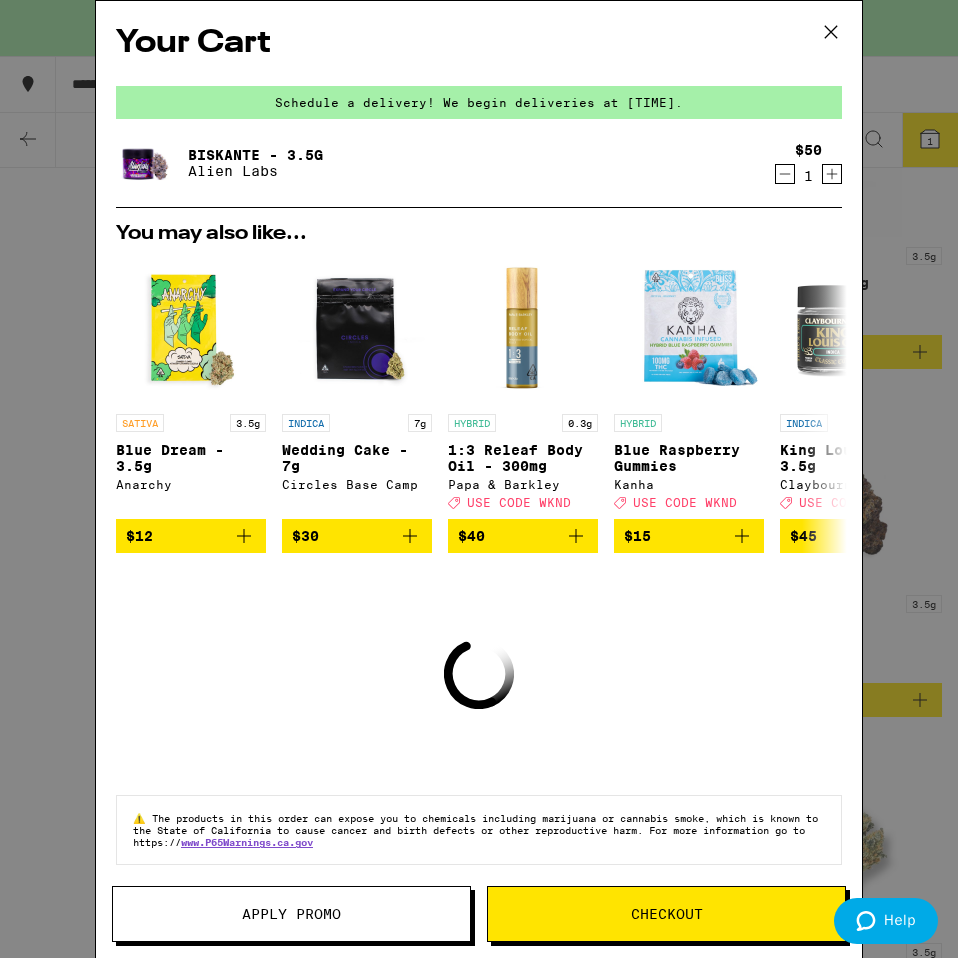 click at bounding box center [785, 174] 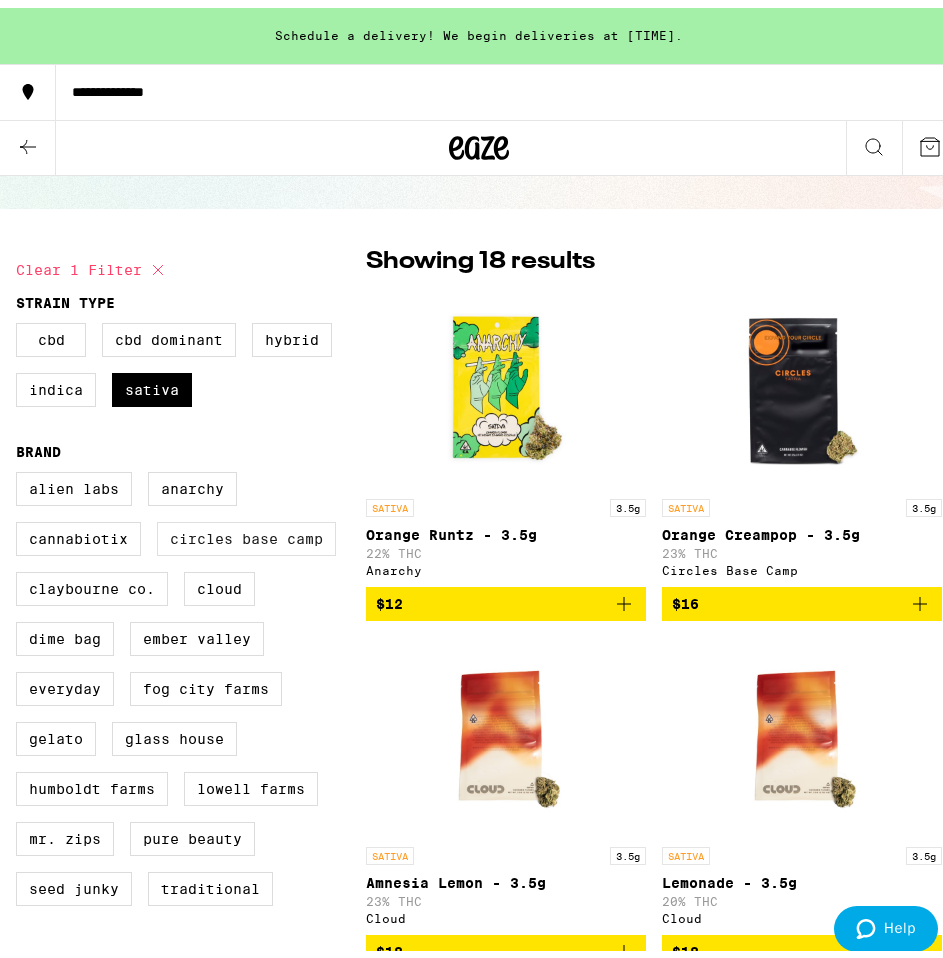 scroll, scrollTop: 0, scrollLeft: 0, axis: both 